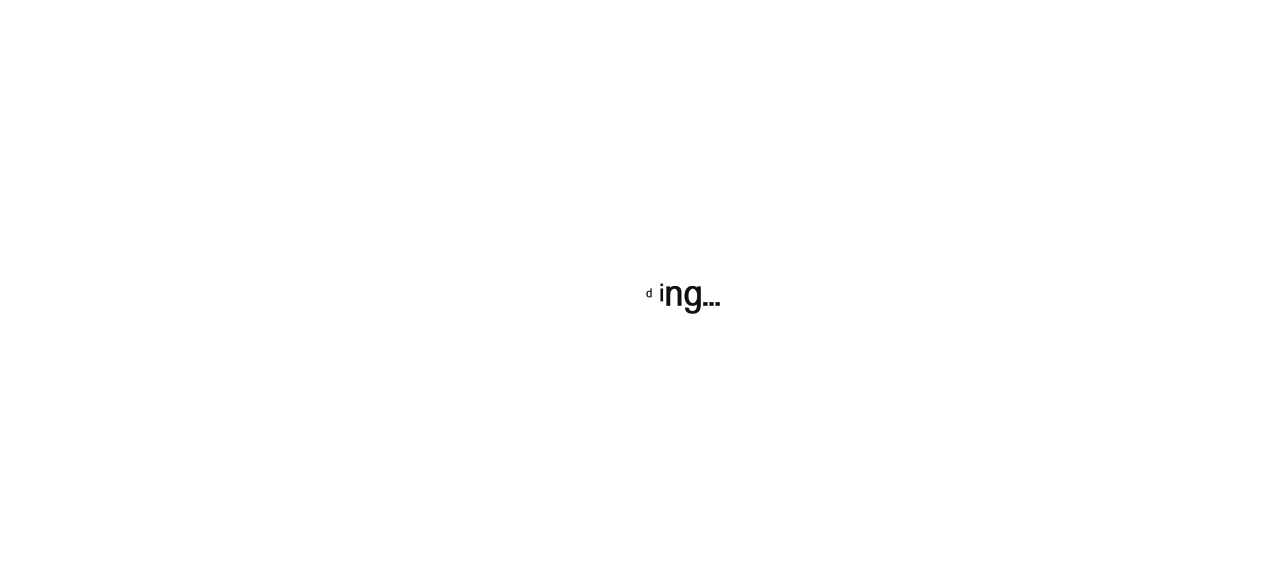 scroll, scrollTop: 0, scrollLeft: 0, axis: both 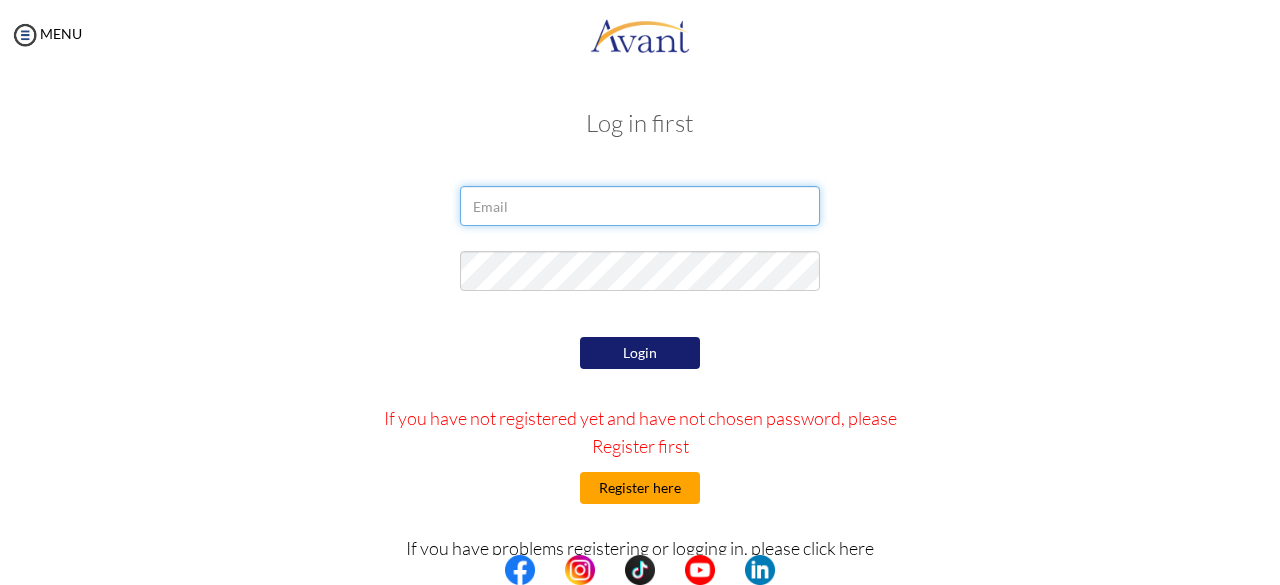 type on "perryrhema5445@gmail.com" 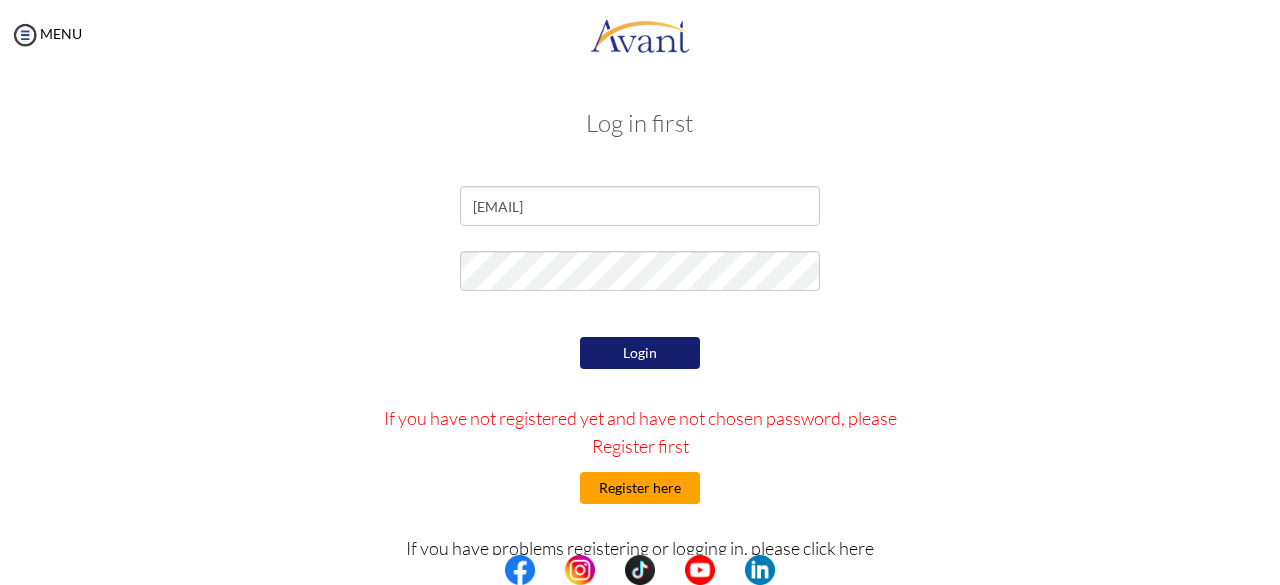 click on "Register here" at bounding box center (640, 488) 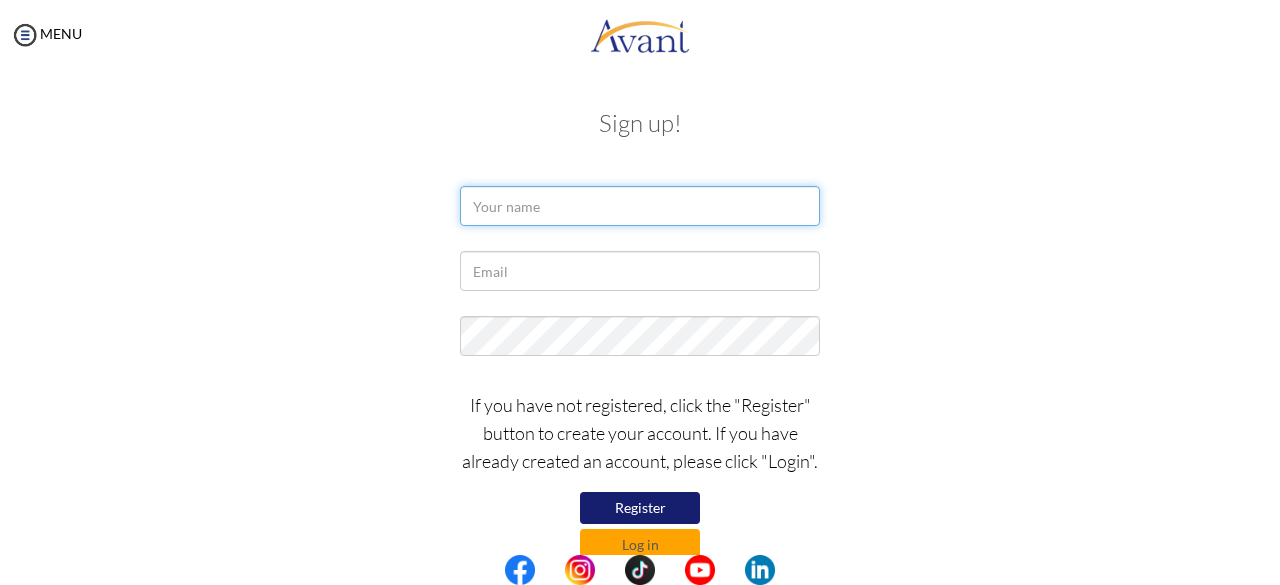 click at bounding box center [640, 206] 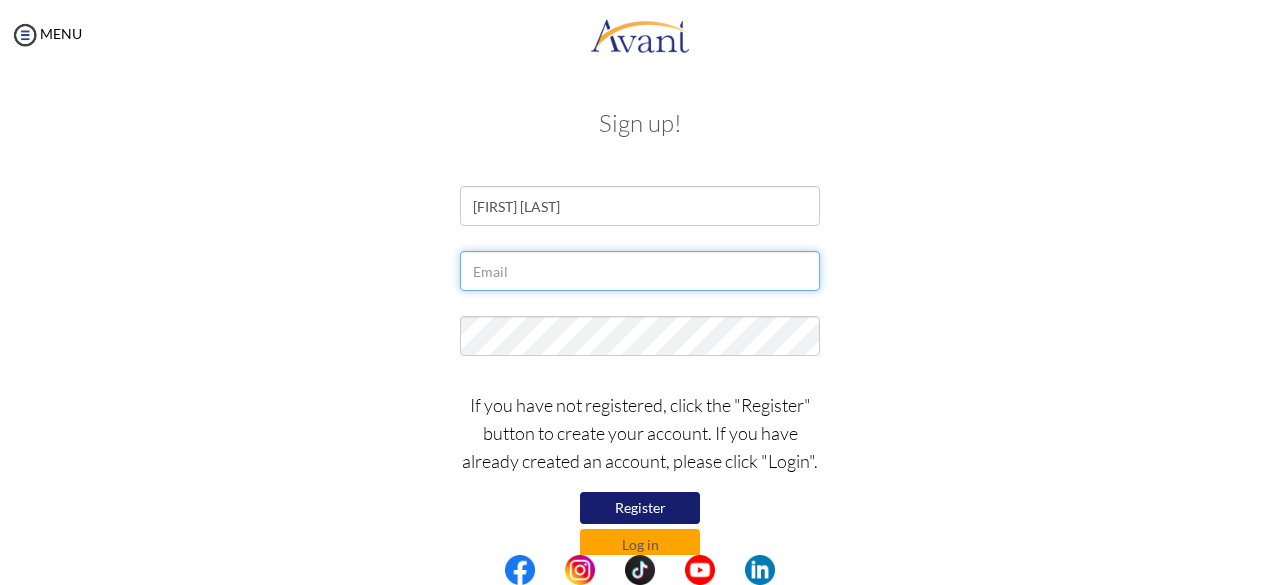click at bounding box center [640, 271] 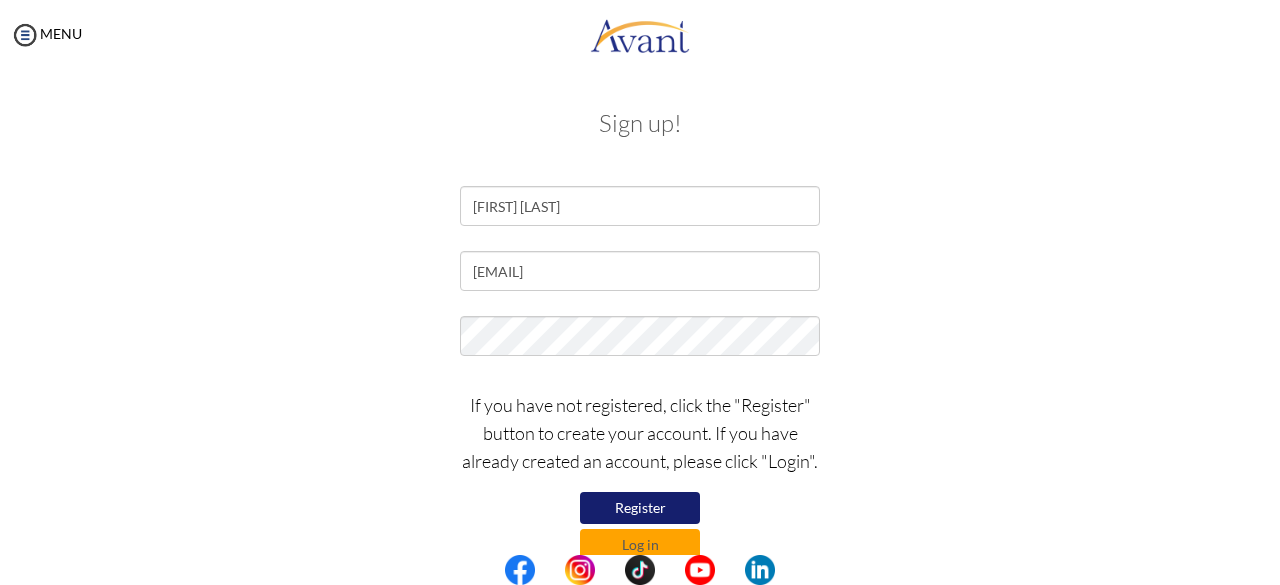 click on "[EMAIL]" at bounding box center (640, 276) 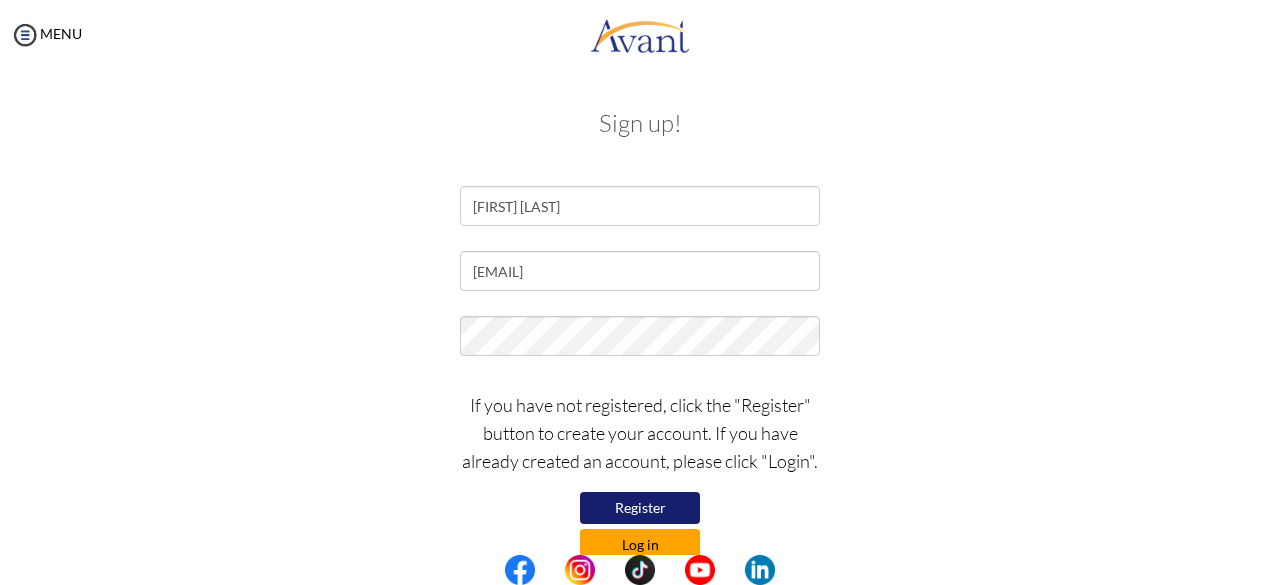 click on "Log in" at bounding box center [640, 545] 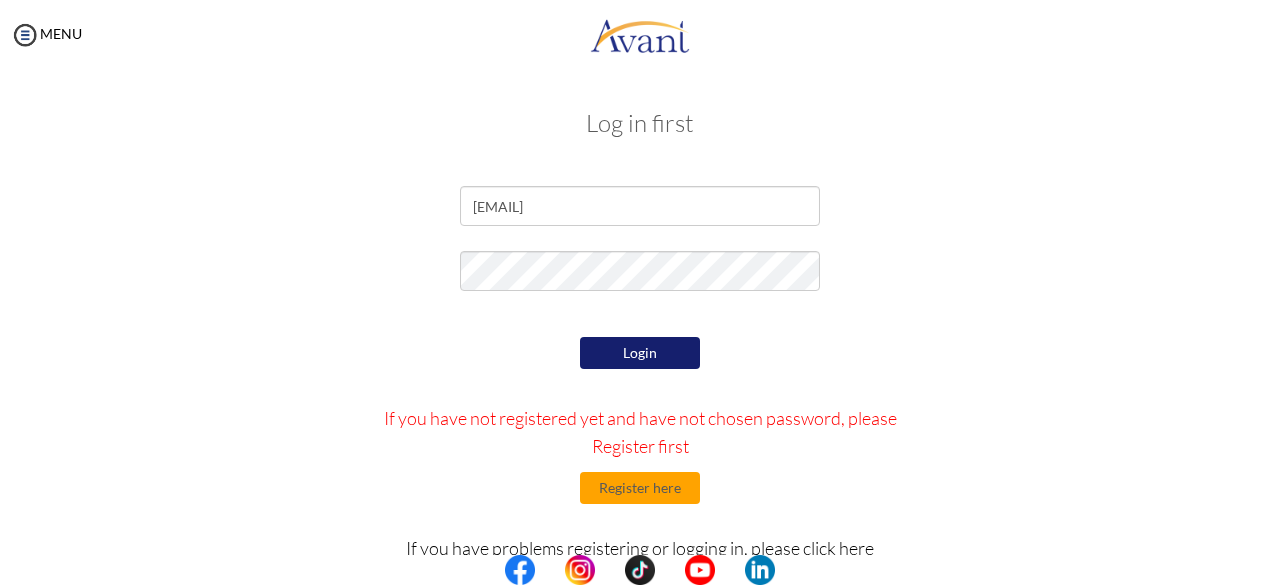 click on "Login" at bounding box center (640, 353) 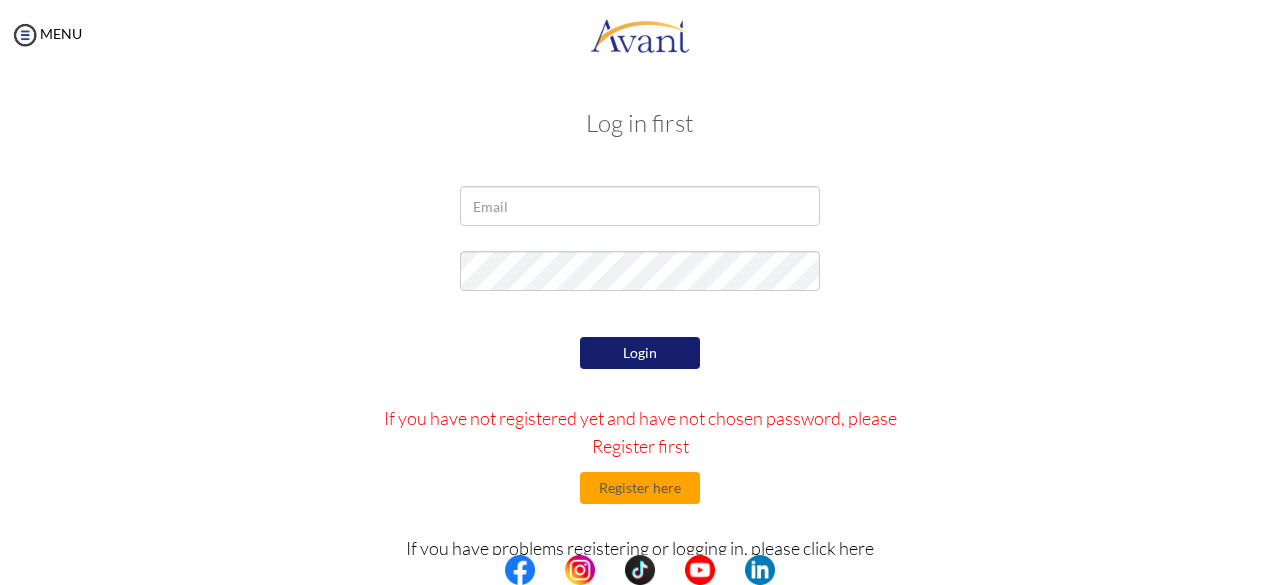 scroll, scrollTop: 0, scrollLeft: 0, axis: both 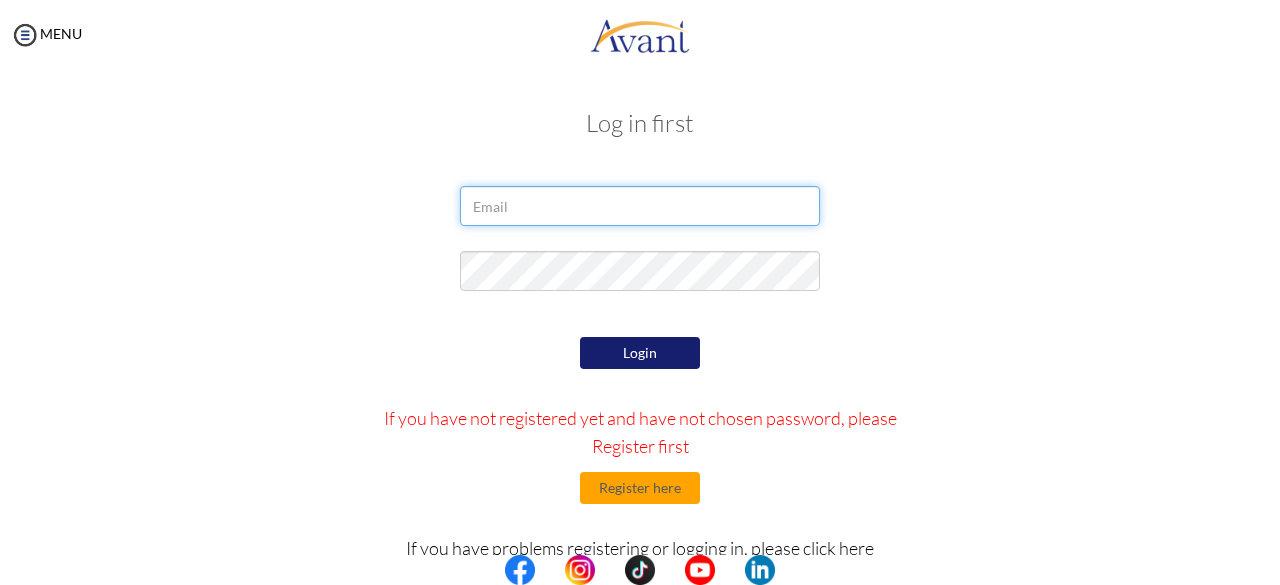 type on "[EMAIL]" 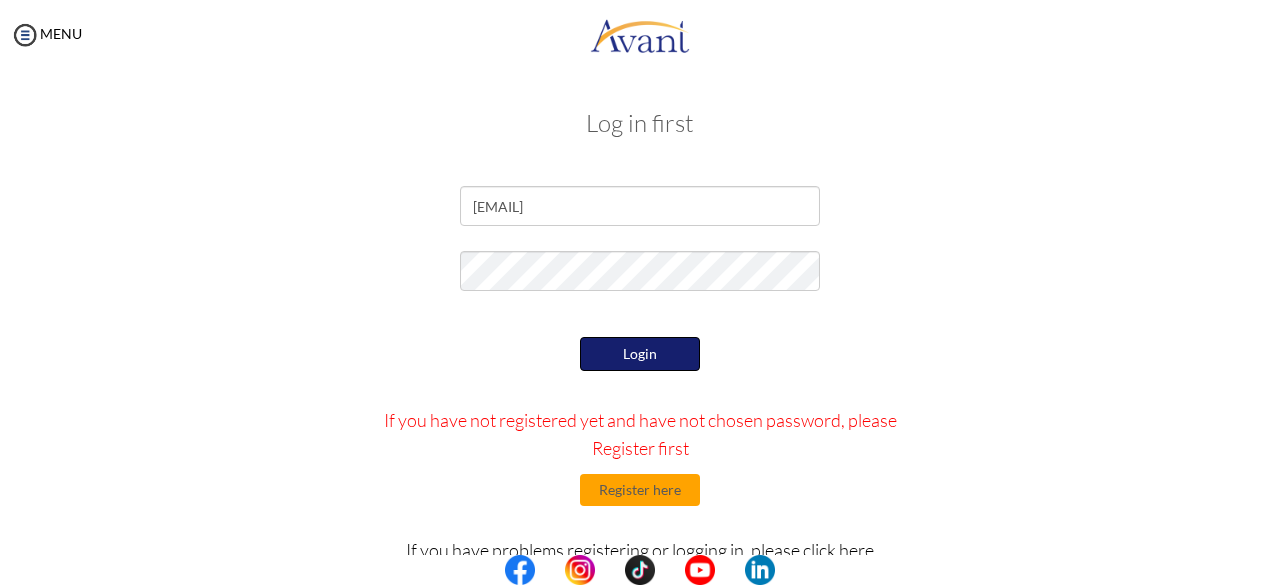 click on "Login" at bounding box center [640, 354] 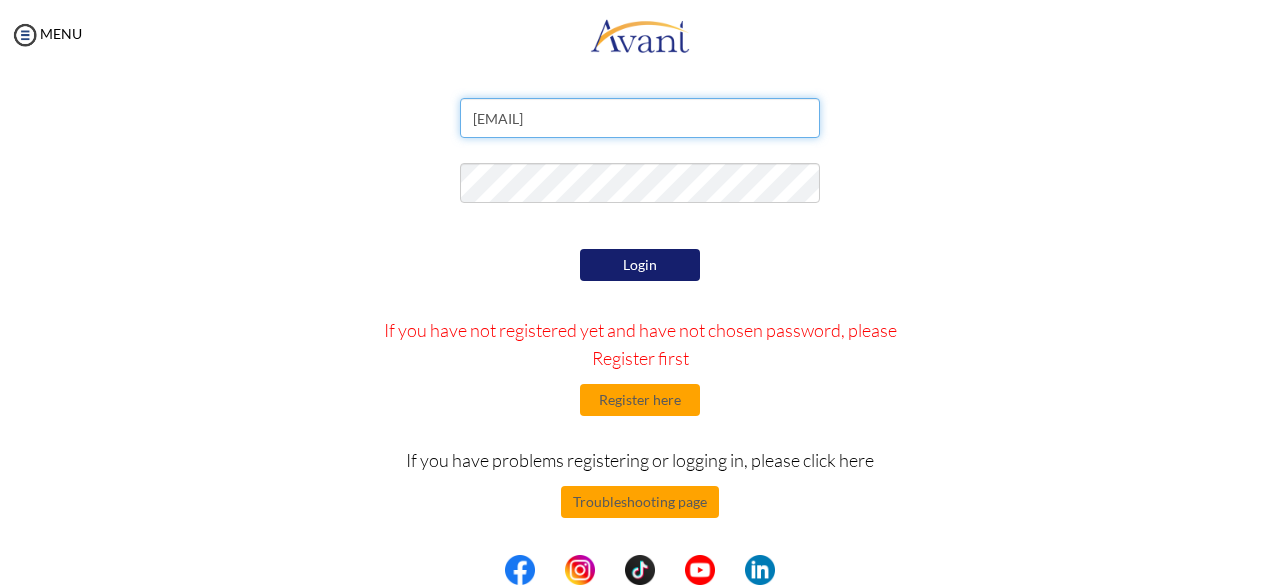 scroll, scrollTop: 88, scrollLeft: 0, axis: vertical 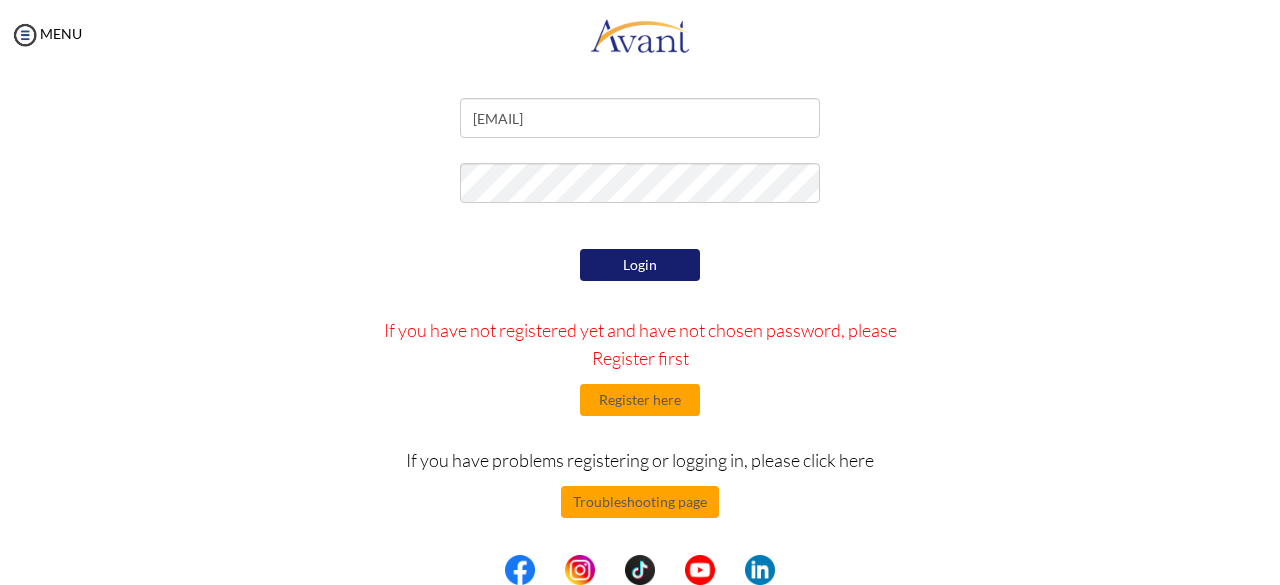 click on "Login" at bounding box center (640, 265) 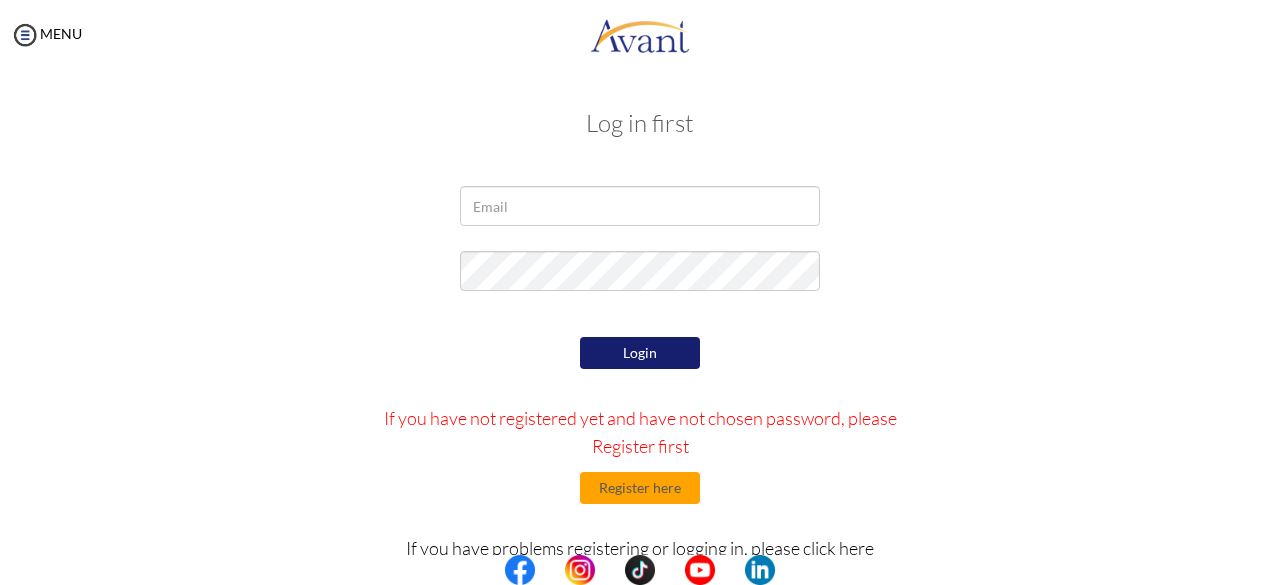 scroll, scrollTop: 0, scrollLeft: 0, axis: both 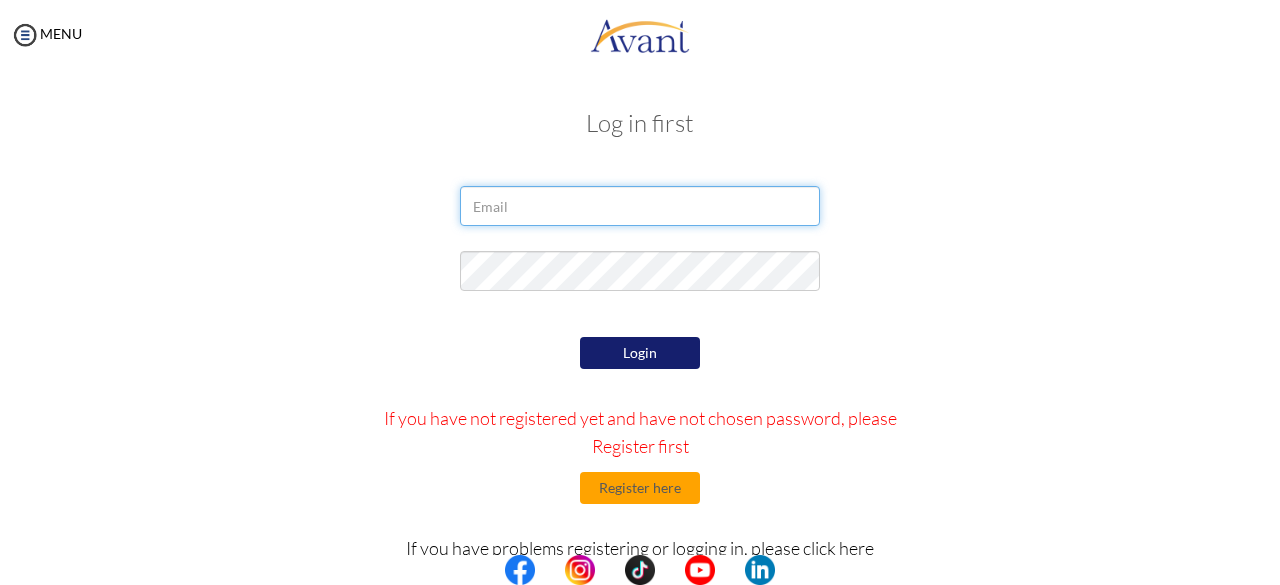 type on "perryrhema5445@gmail.com" 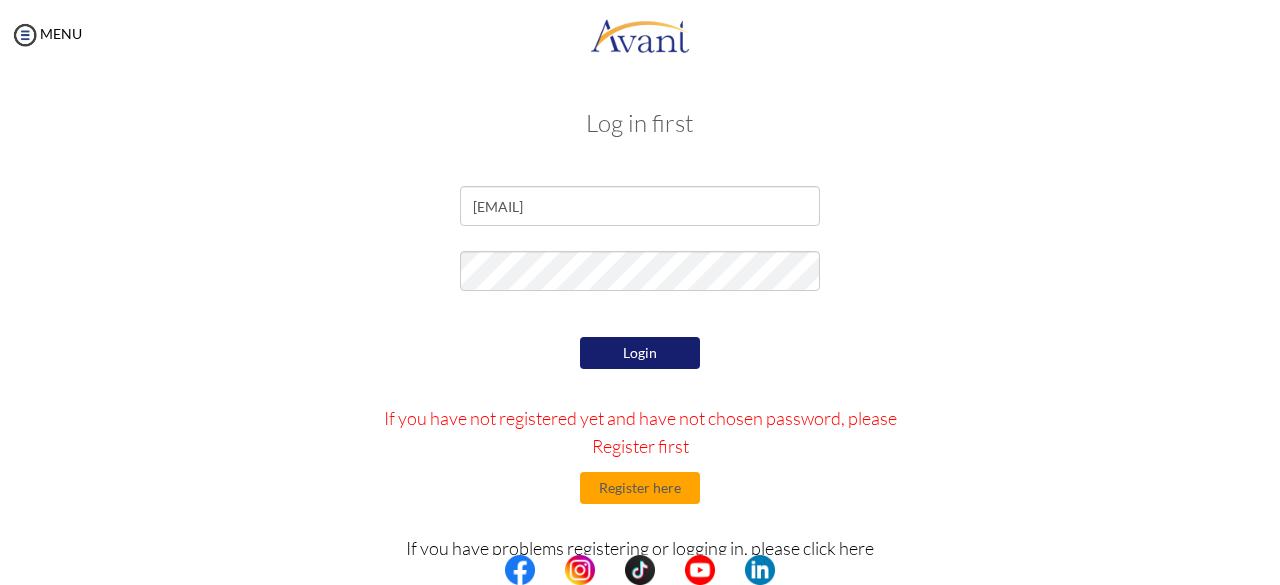 click on "Login" at bounding box center [640, 353] 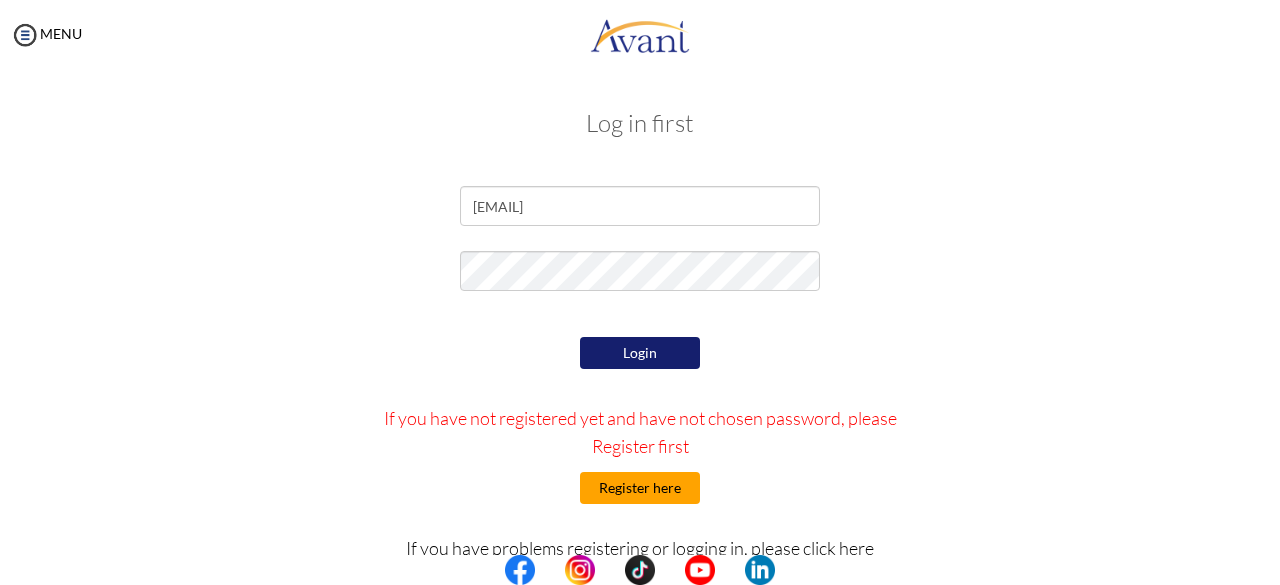 click on "Register here" at bounding box center (640, 488) 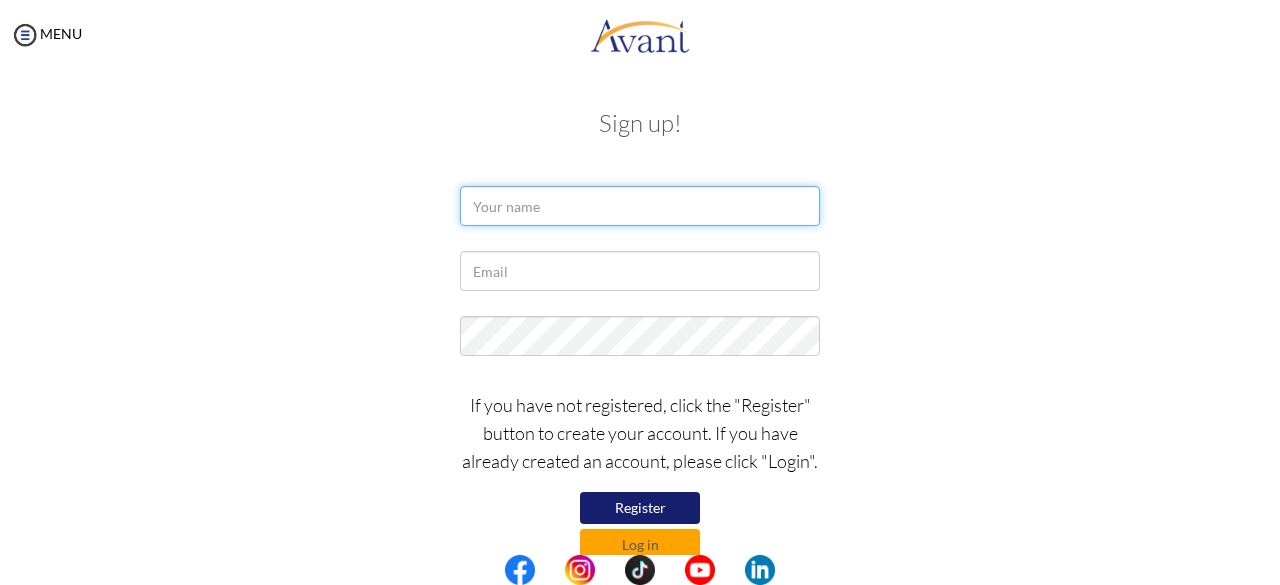 click at bounding box center [640, 206] 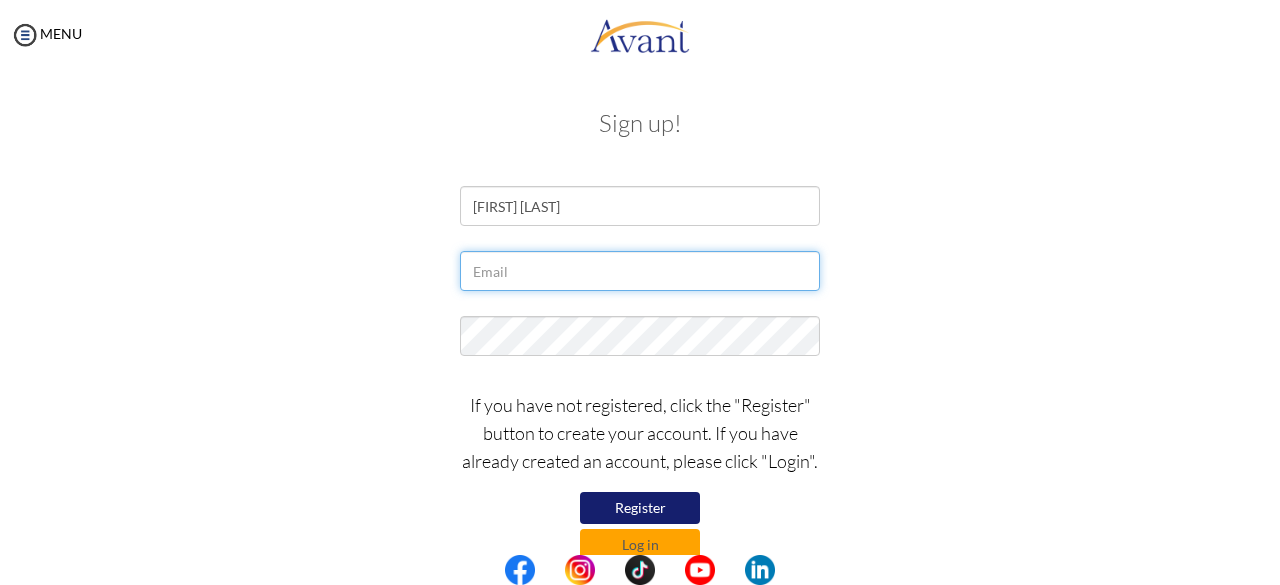 click at bounding box center [640, 271] 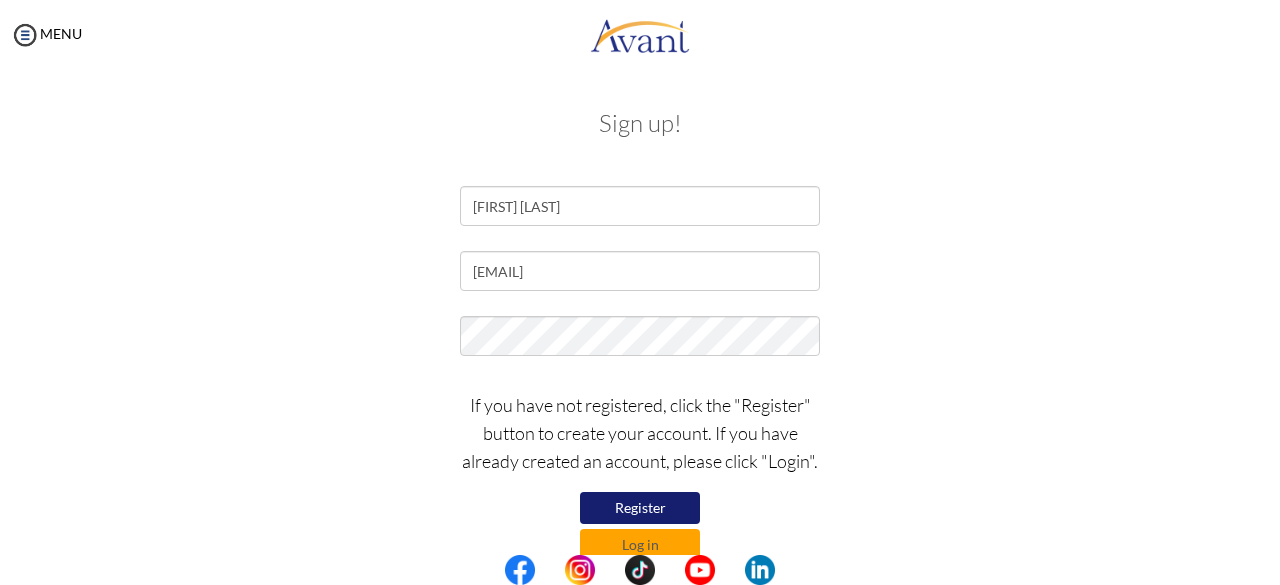 click on "Register" at bounding box center (640, 508) 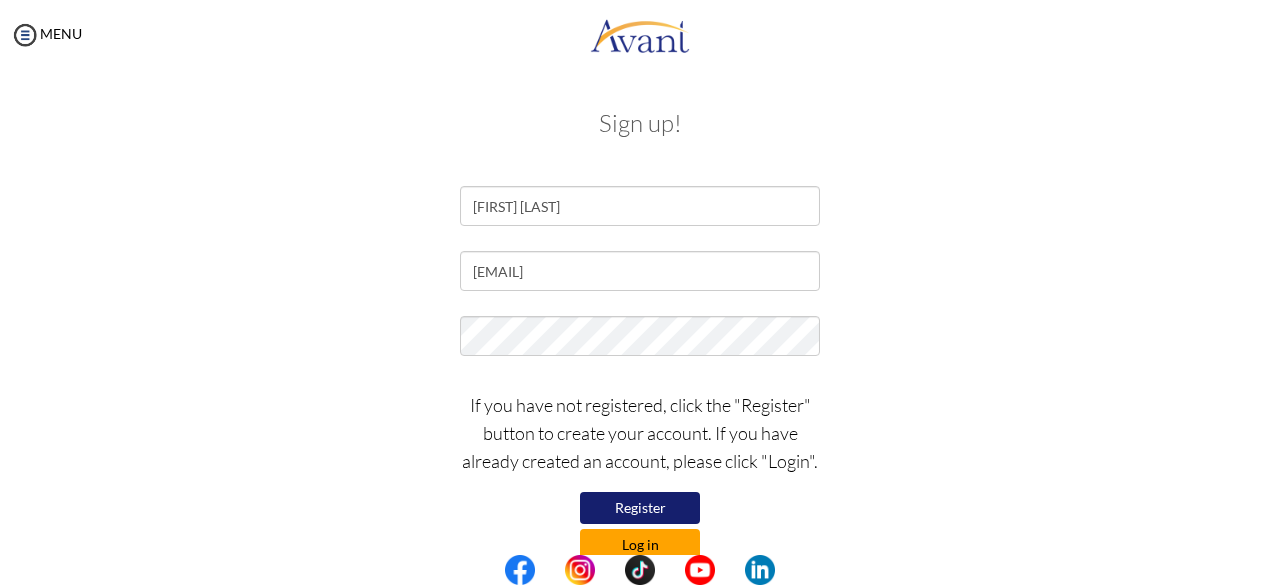 click on "Log in" at bounding box center (640, 545) 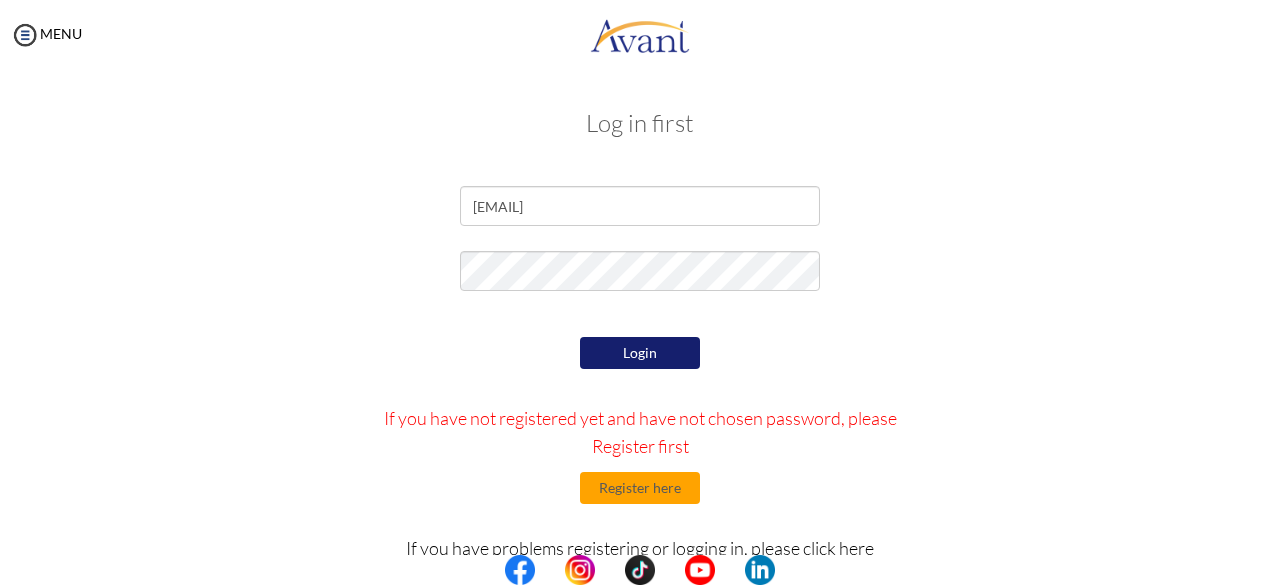 click on "Login" at bounding box center [640, 353] 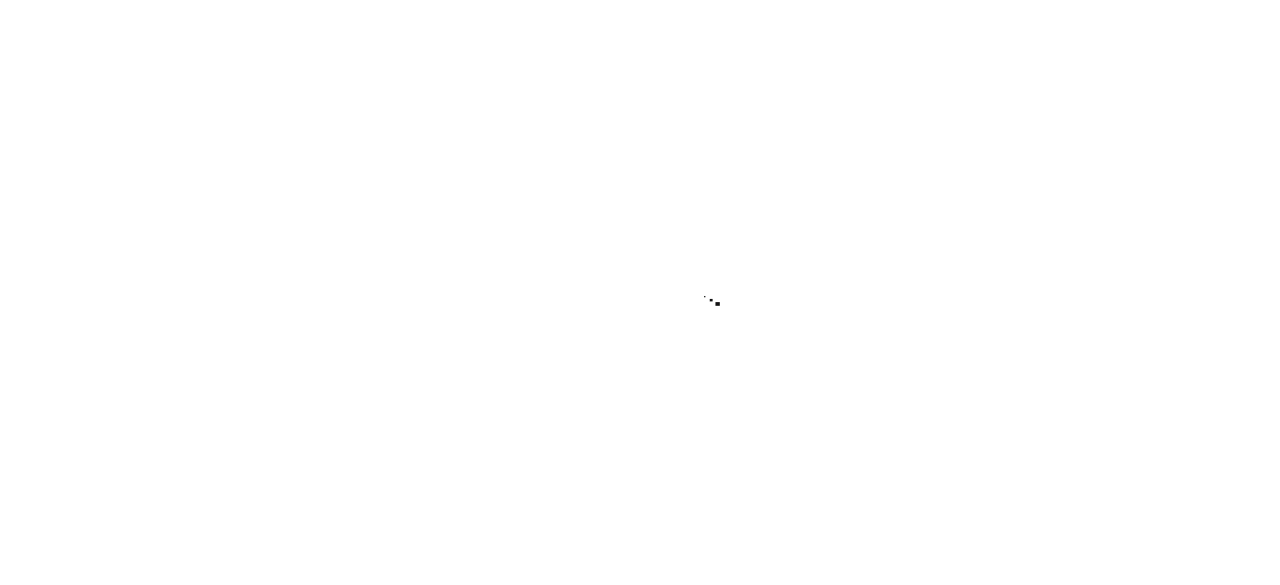 scroll, scrollTop: 0, scrollLeft: 0, axis: both 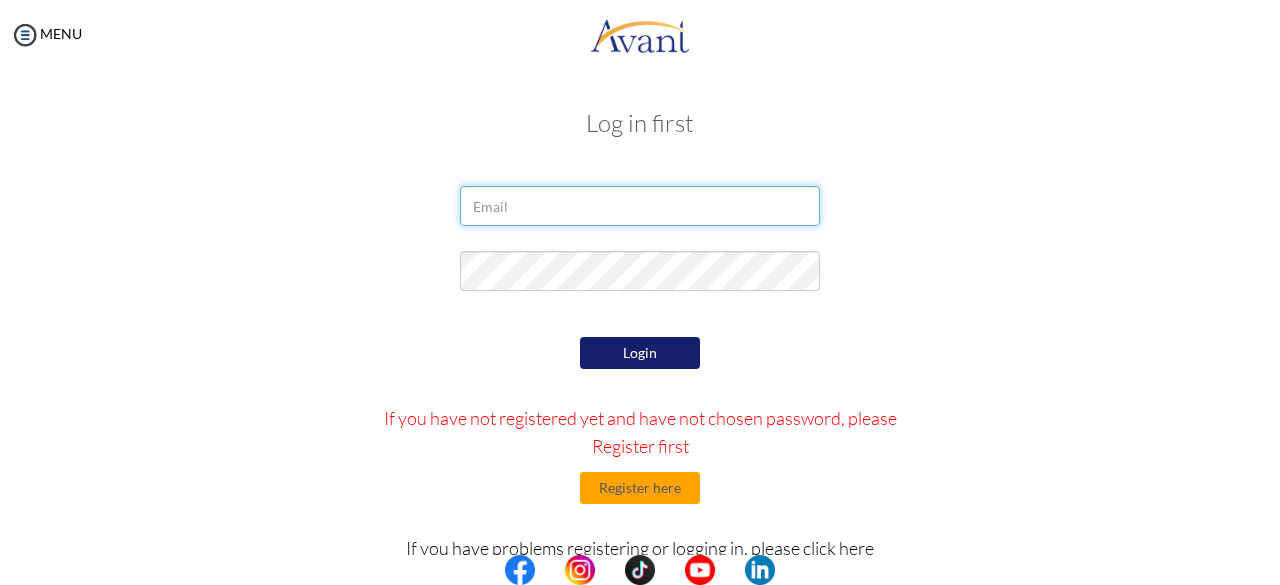 type on "[EMAIL]" 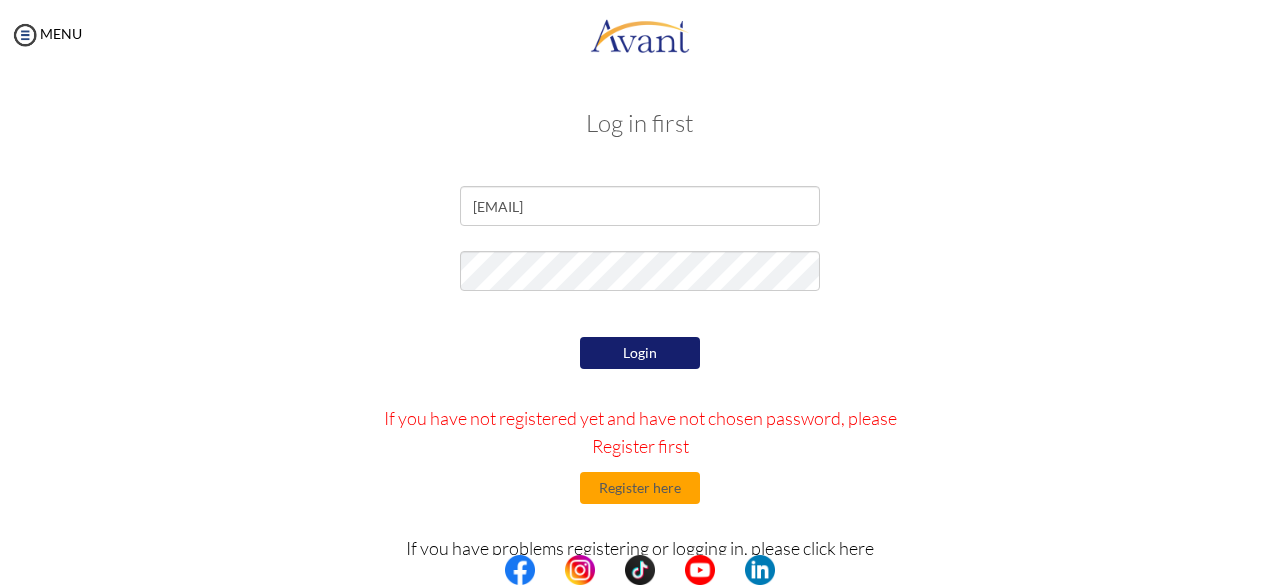 scroll, scrollTop: 88, scrollLeft: 0, axis: vertical 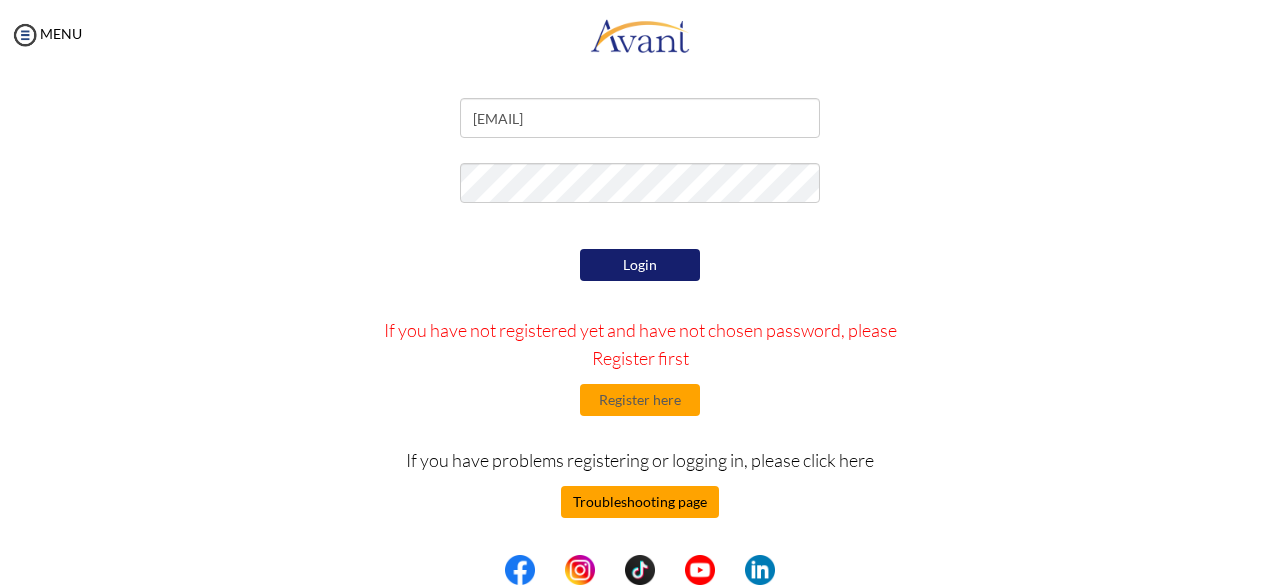 click on "Troubleshooting page" at bounding box center (640, 502) 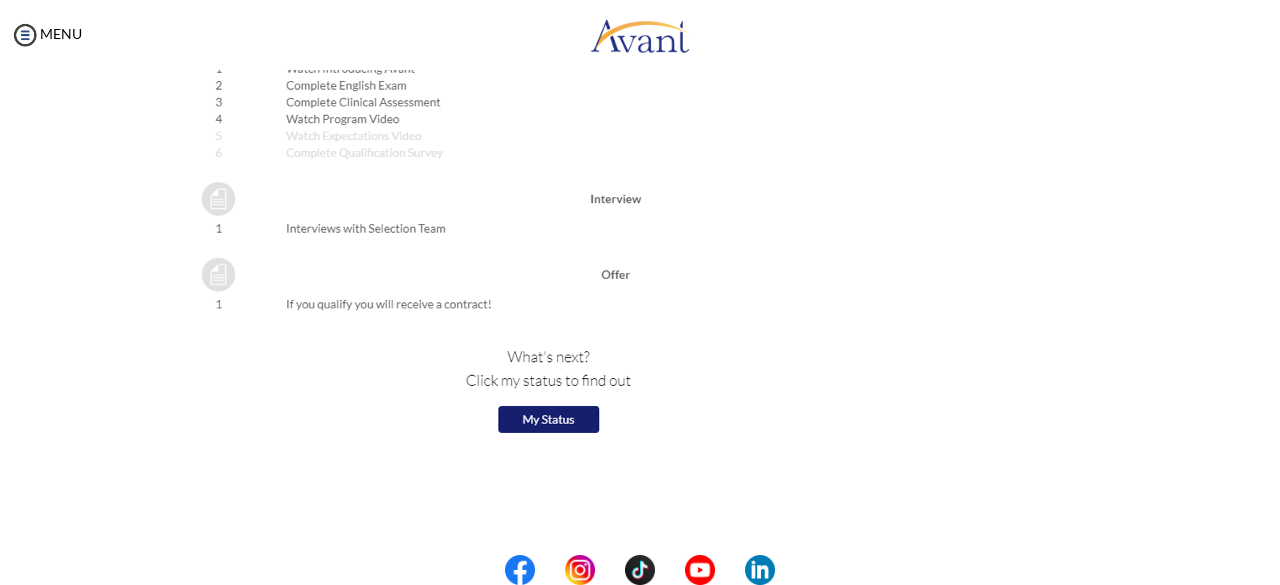 scroll, scrollTop: 2320, scrollLeft: 0, axis: vertical 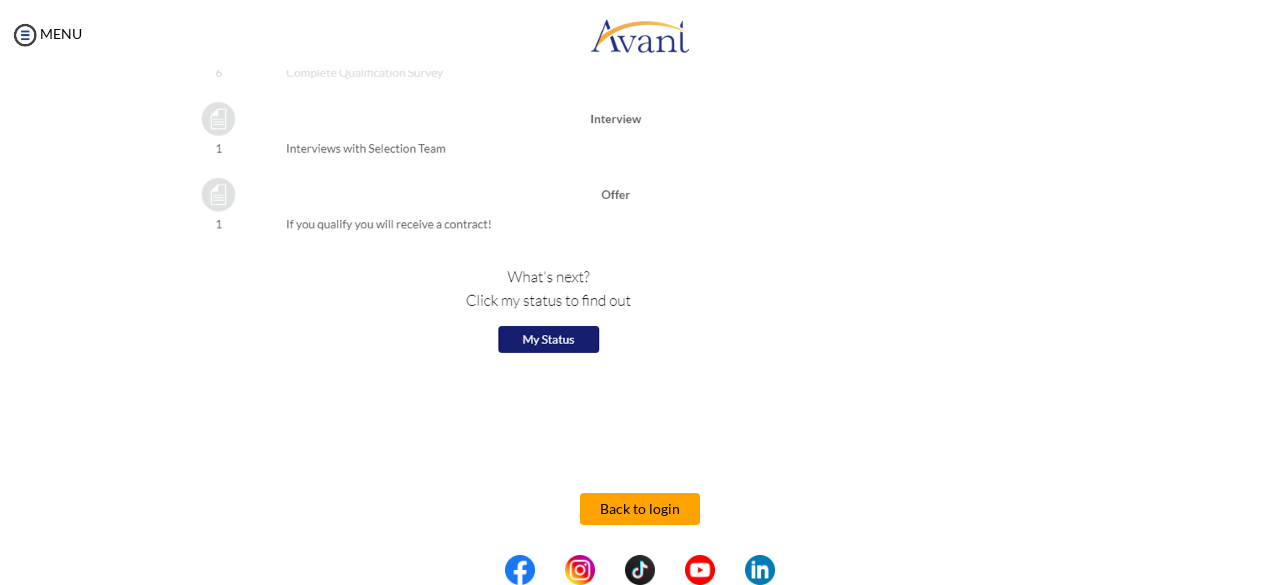 click at bounding box center (461, 49) 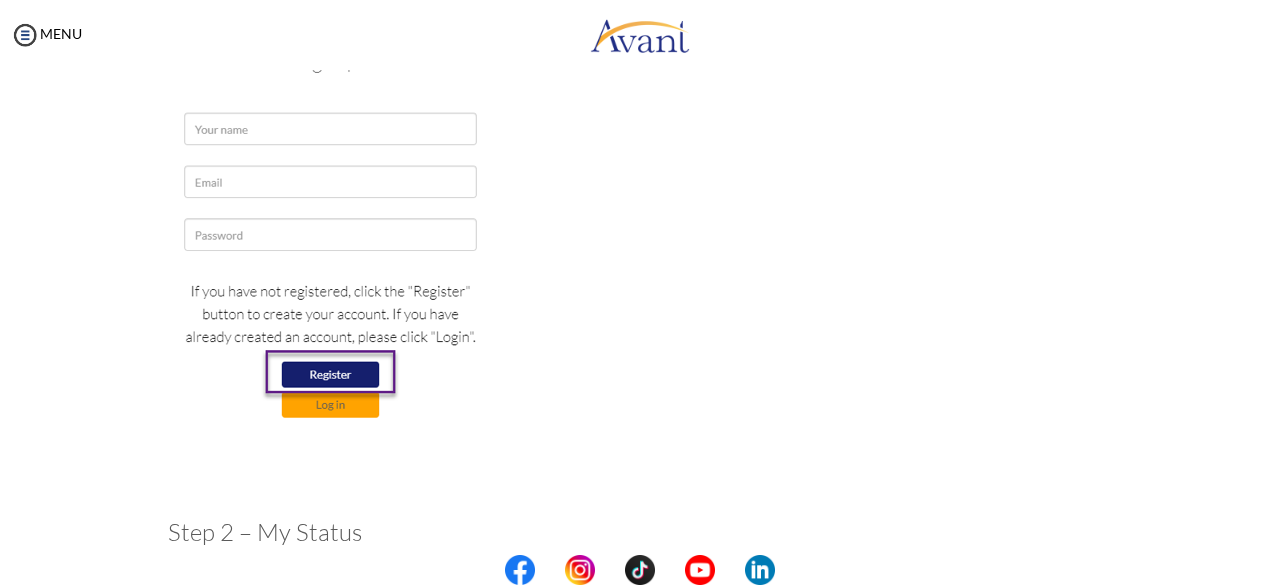 scroll, scrollTop: 0, scrollLeft: 0, axis: both 